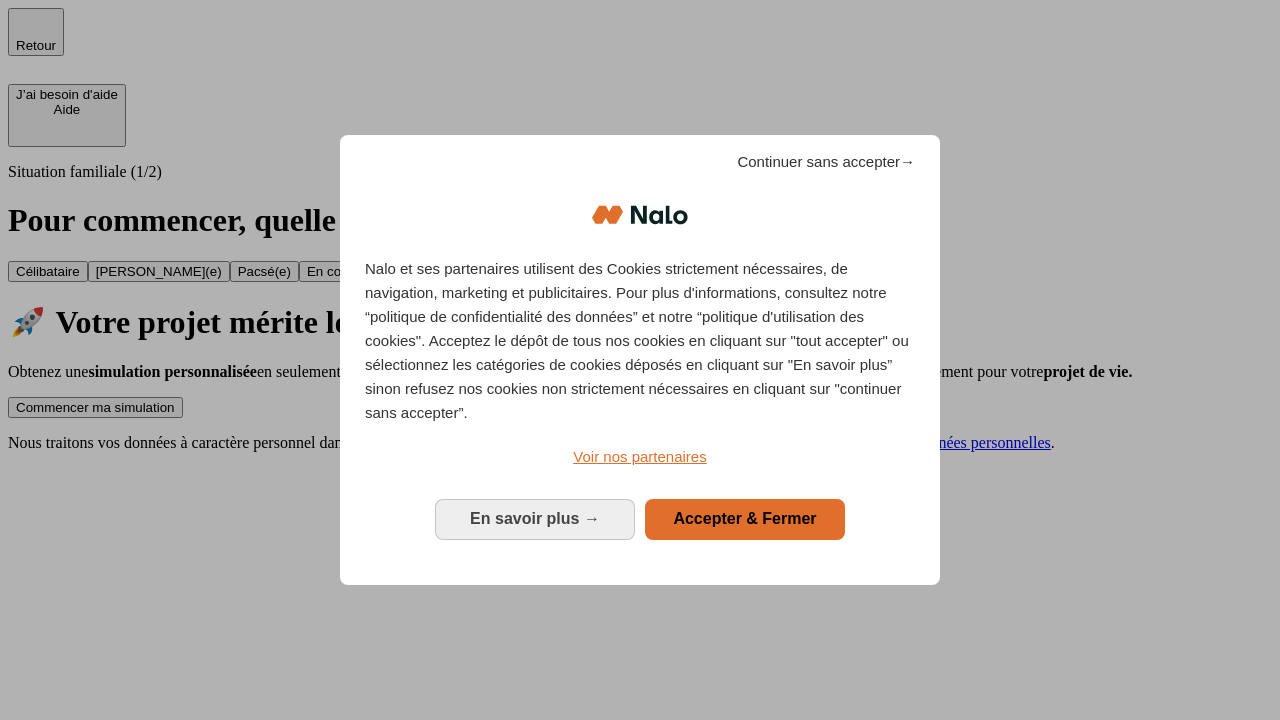 scroll, scrollTop: 0, scrollLeft: 0, axis: both 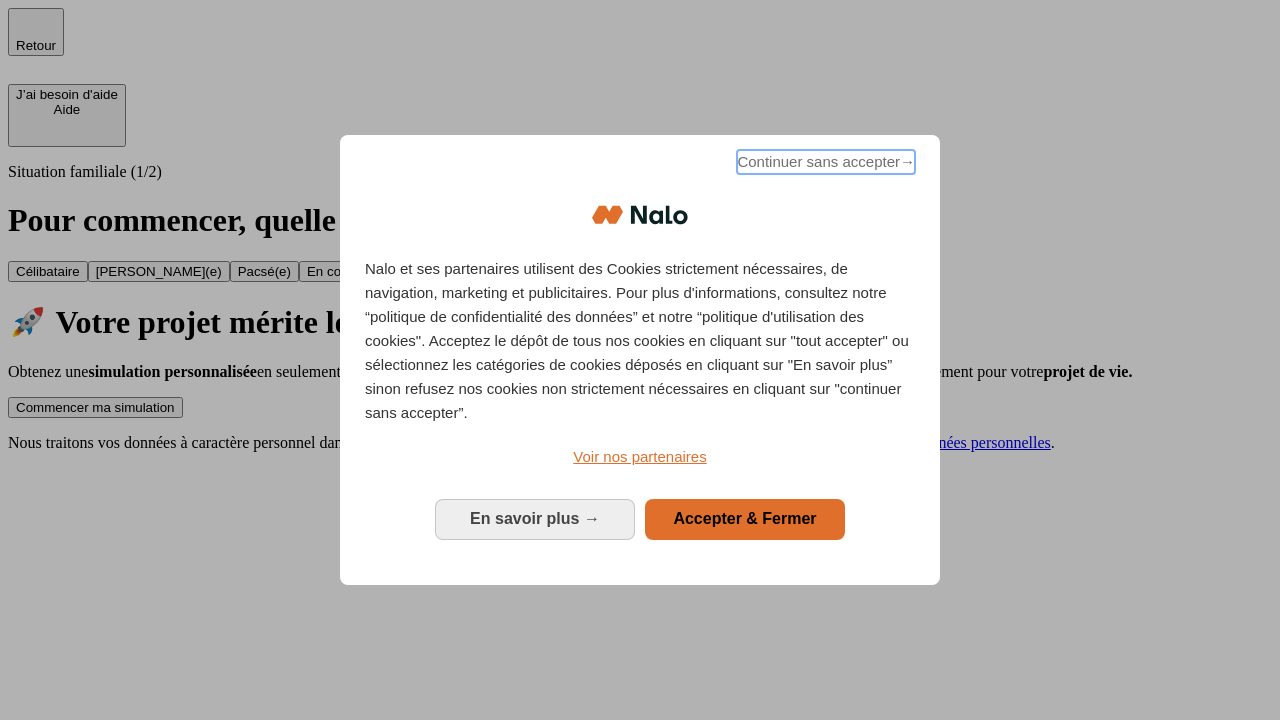 click on "Continuer sans accepter  →" at bounding box center (826, 162) 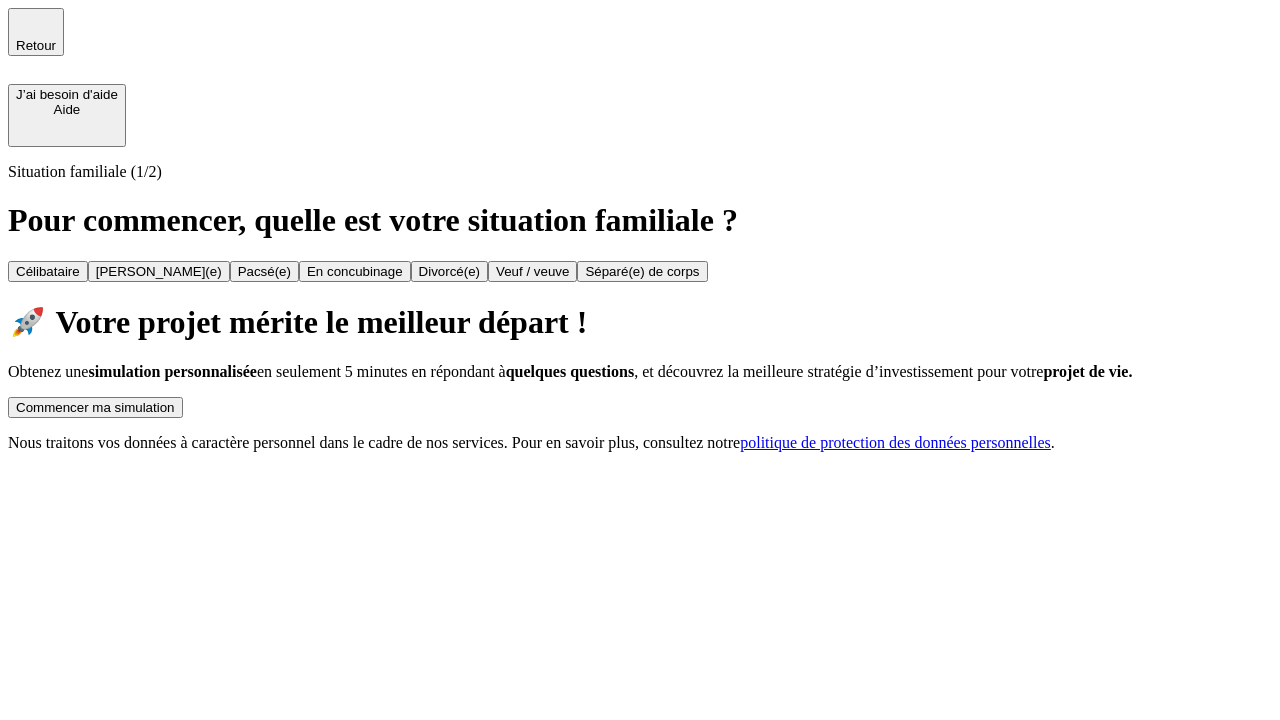 click on "Commencer ma simulation" at bounding box center [95, 407] 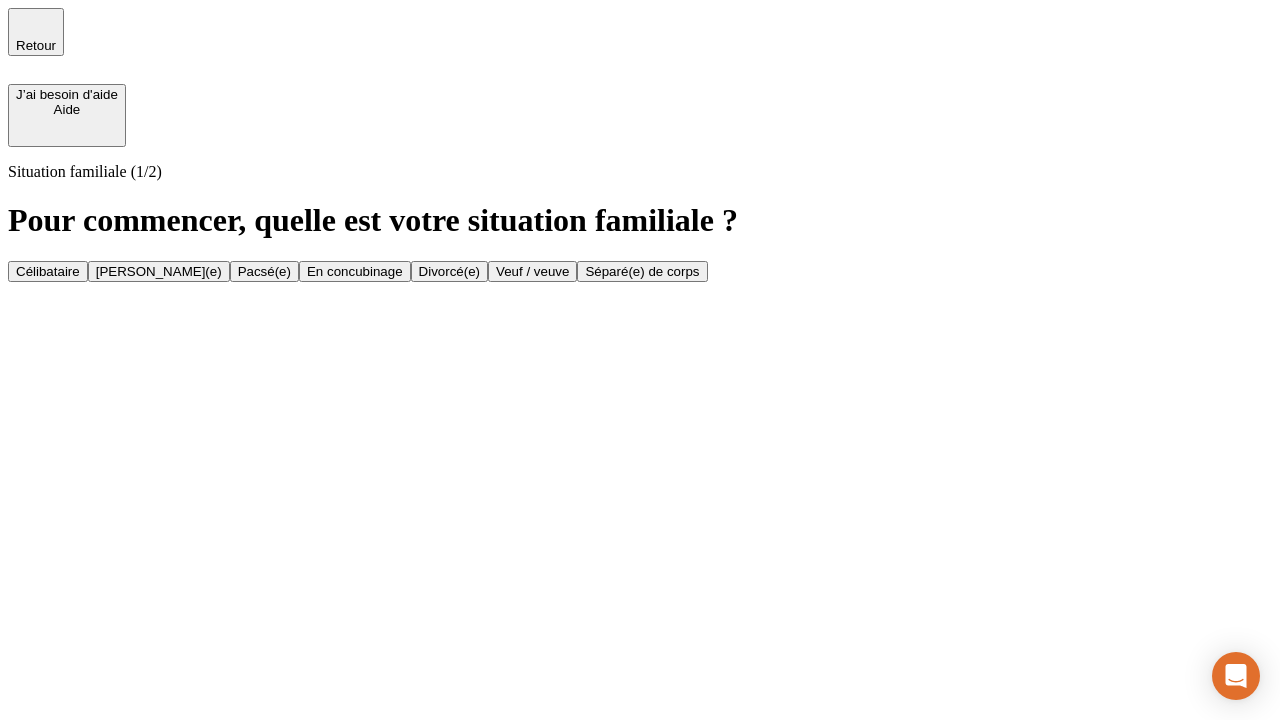 click on "[PERSON_NAME](e)" at bounding box center (159, 271) 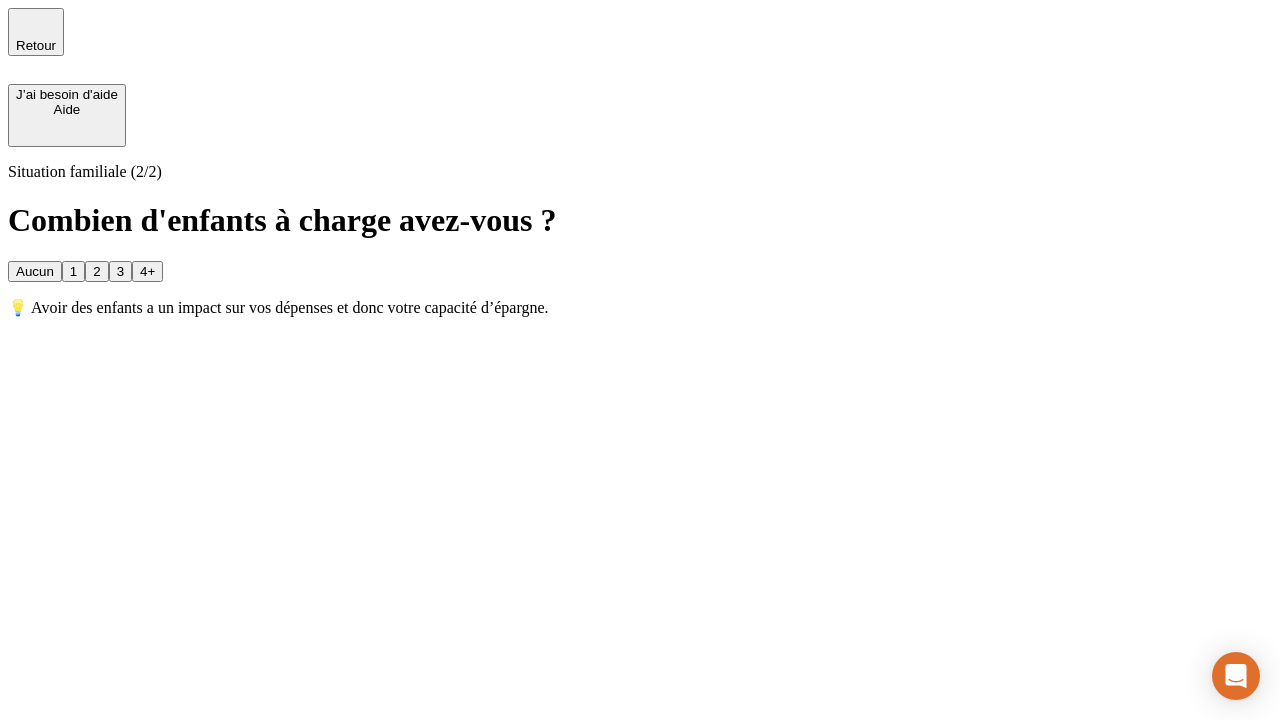 click on "1" at bounding box center [73, 271] 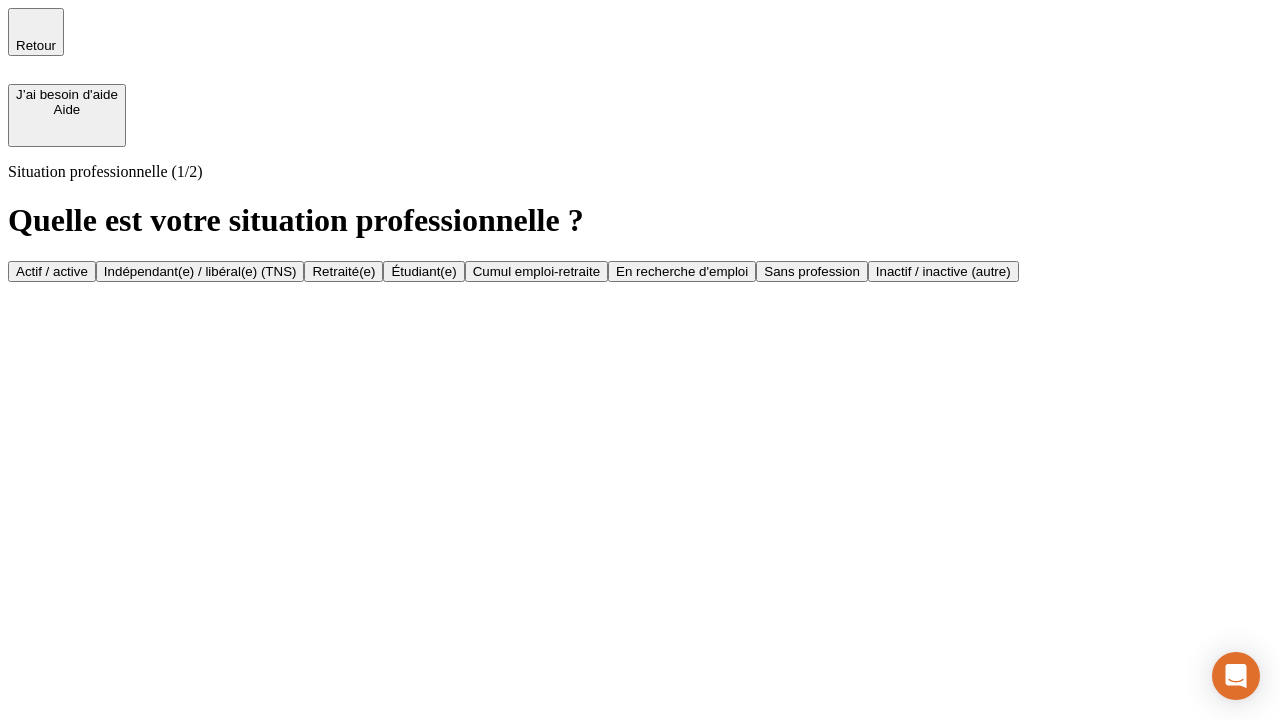 click on "Actif / active" at bounding box center [52, 271] 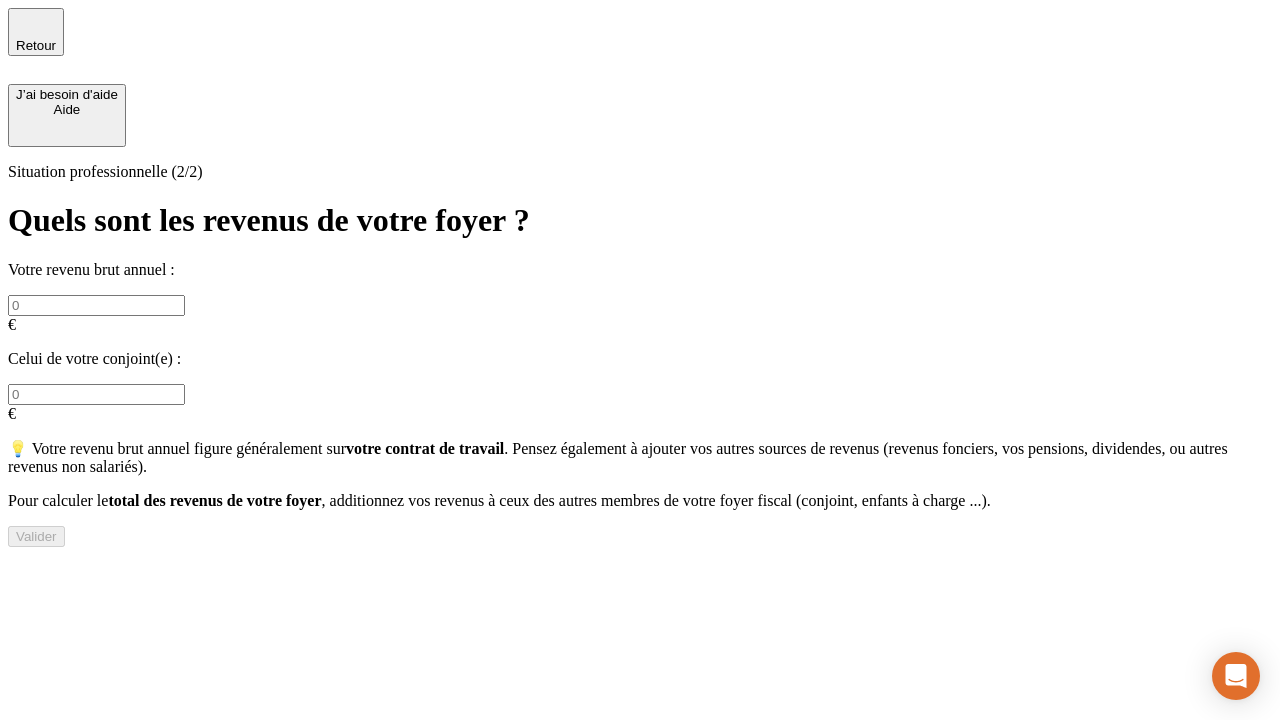 click at bounding box center (96, 305) 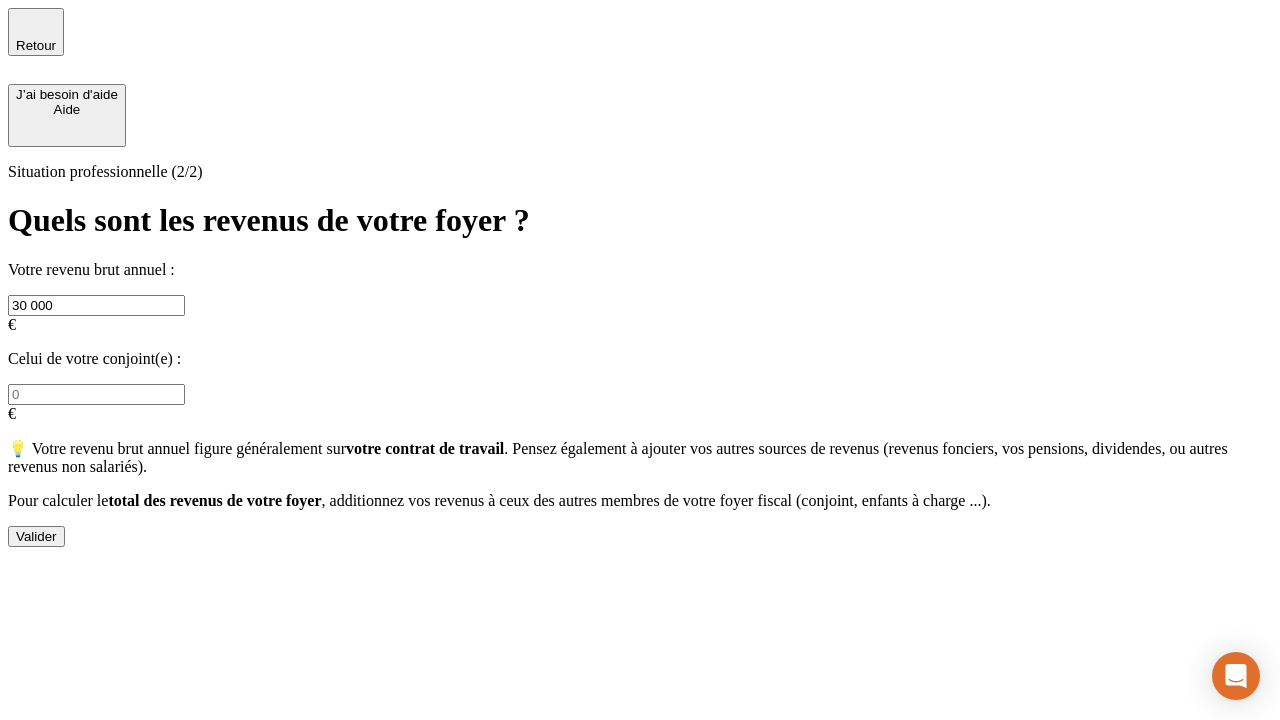 type on "30 000" 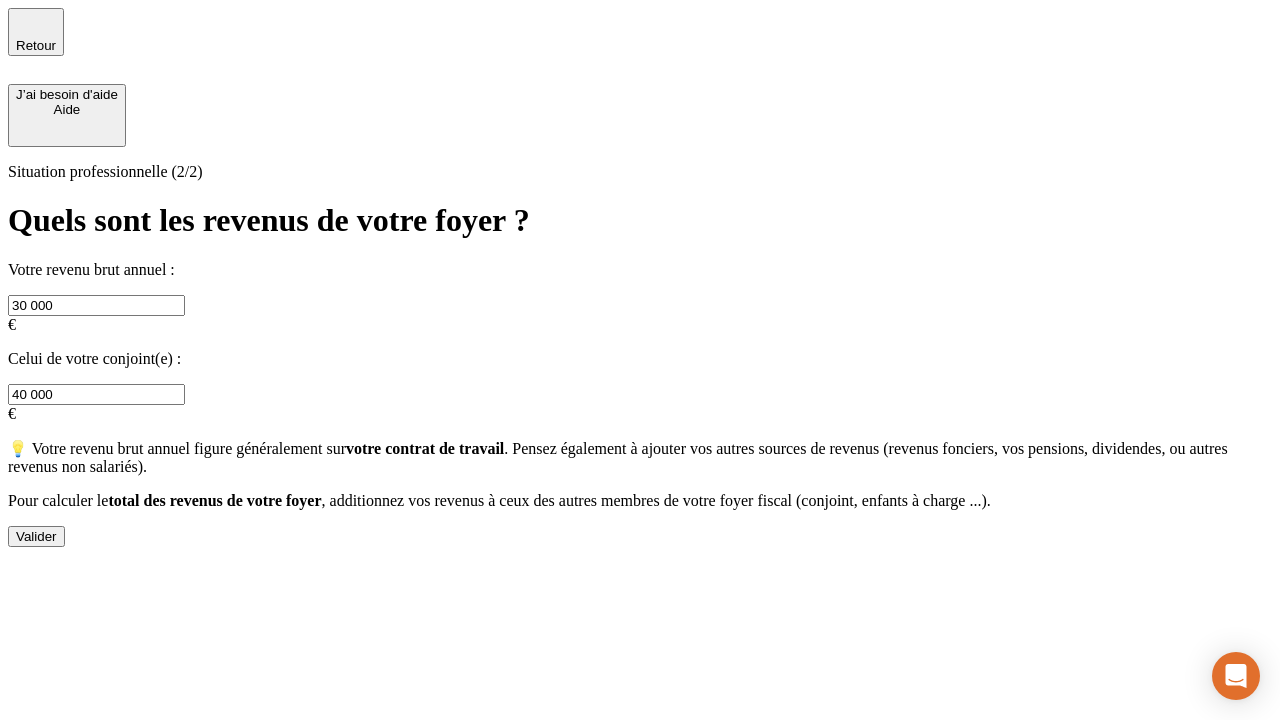 type on "40 000" 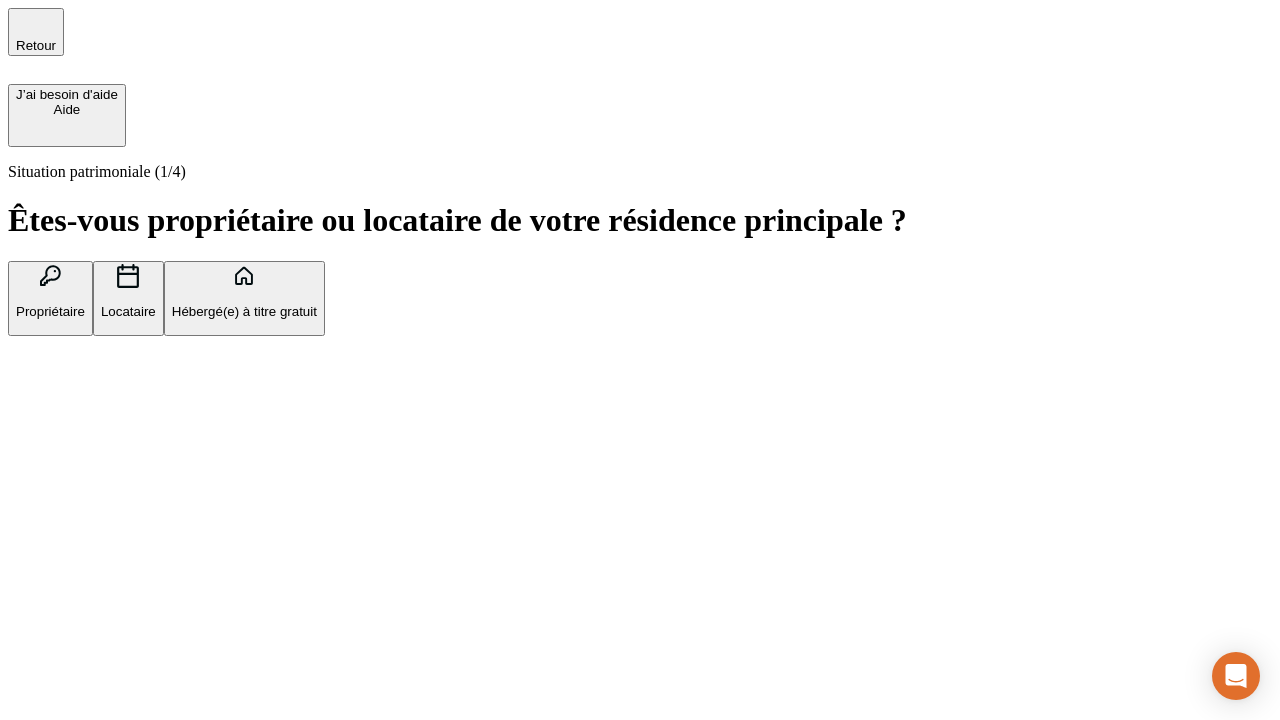 click on "Propriétaire" at bounding box center [50, 311] 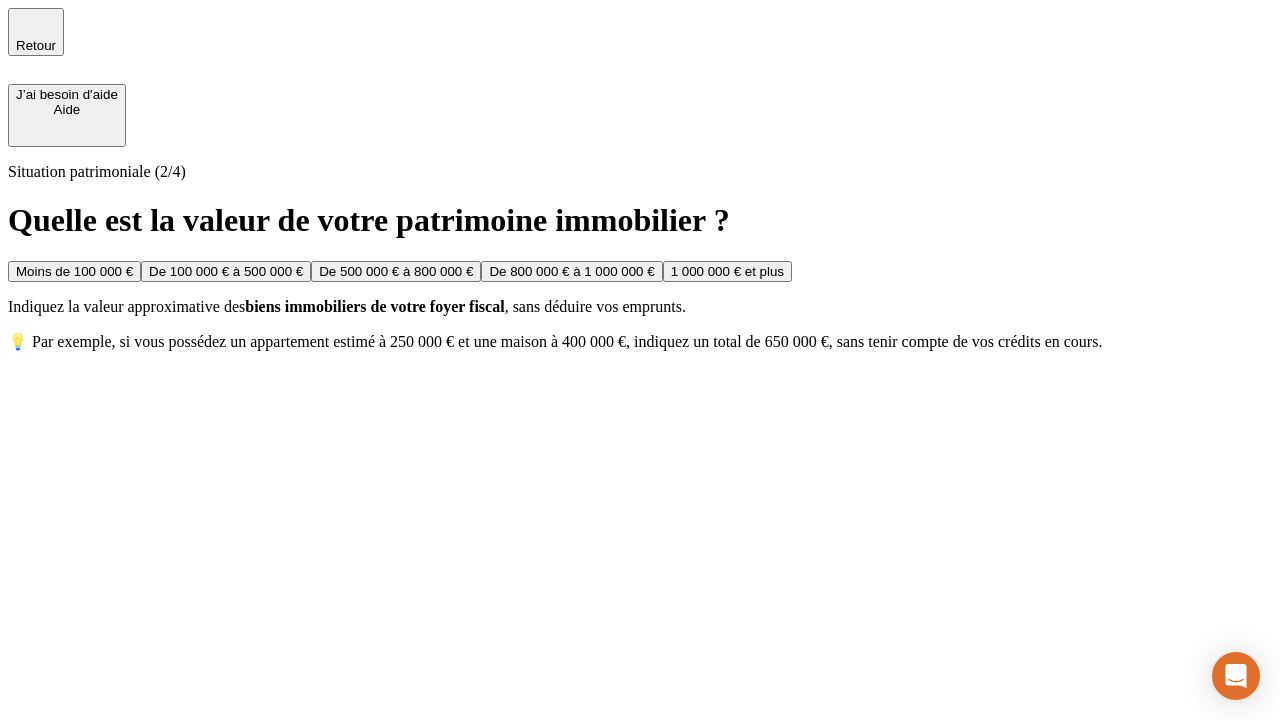 click on "De 100 000 € à 500 000 €" at bounding box center [226, 271] 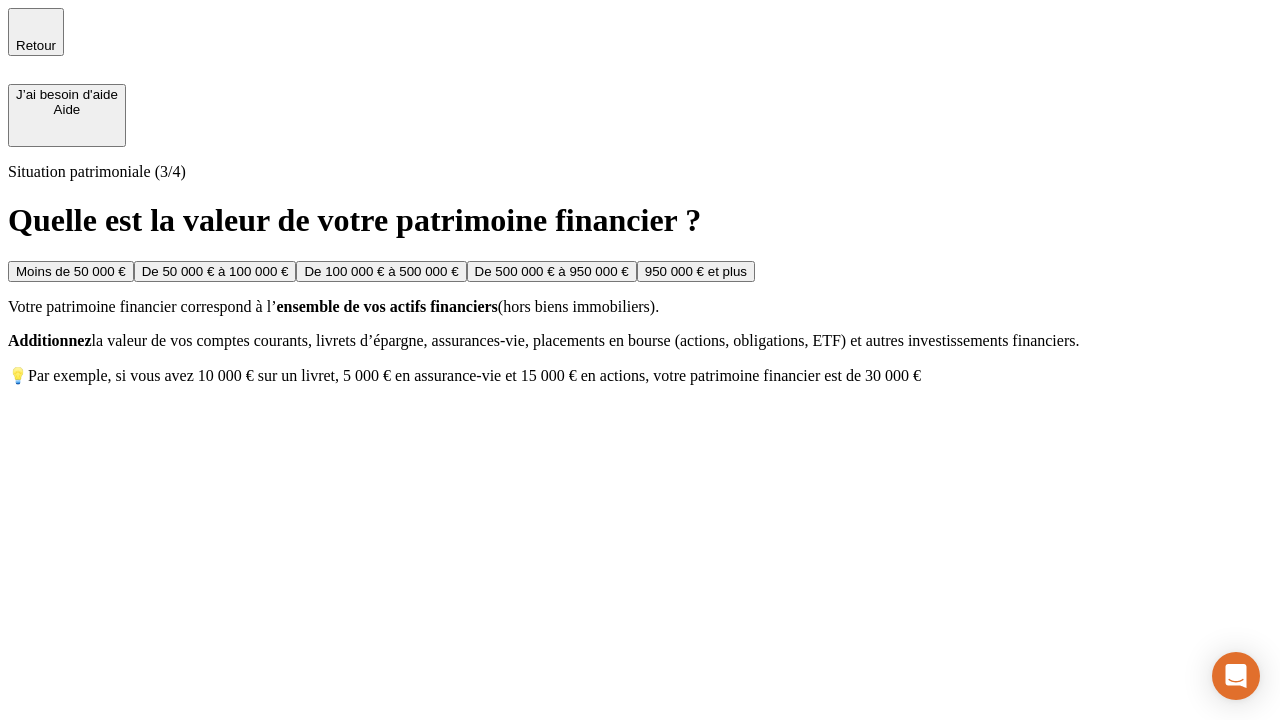 click on "Moins de 50 000 €" at bounding box center (71, 271) 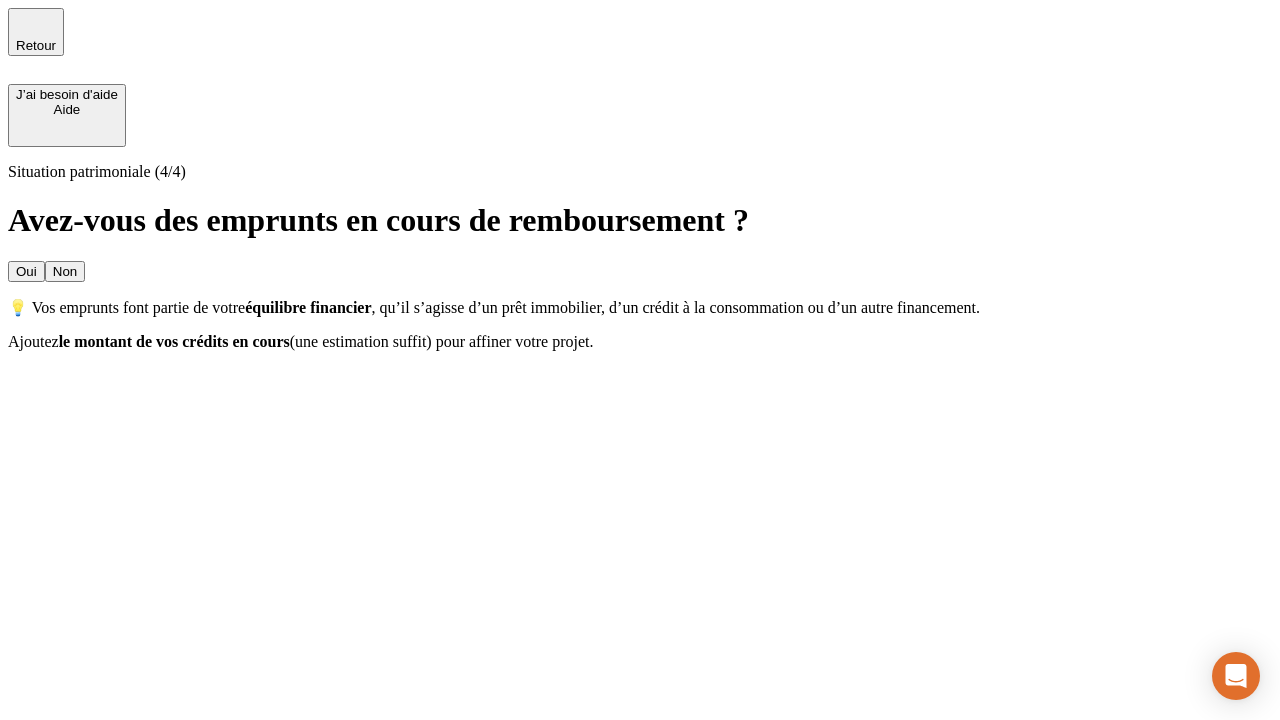 click on "Oui" at bounding box center (26, 271) 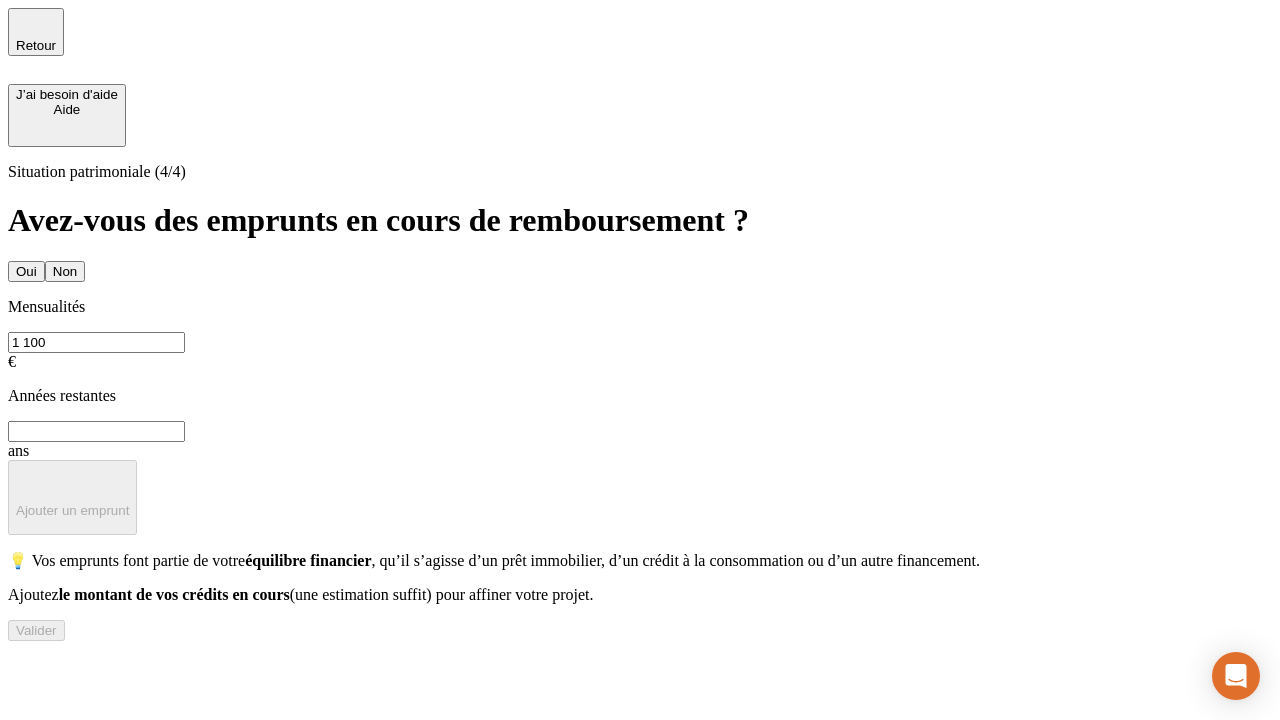 type on "1 100" 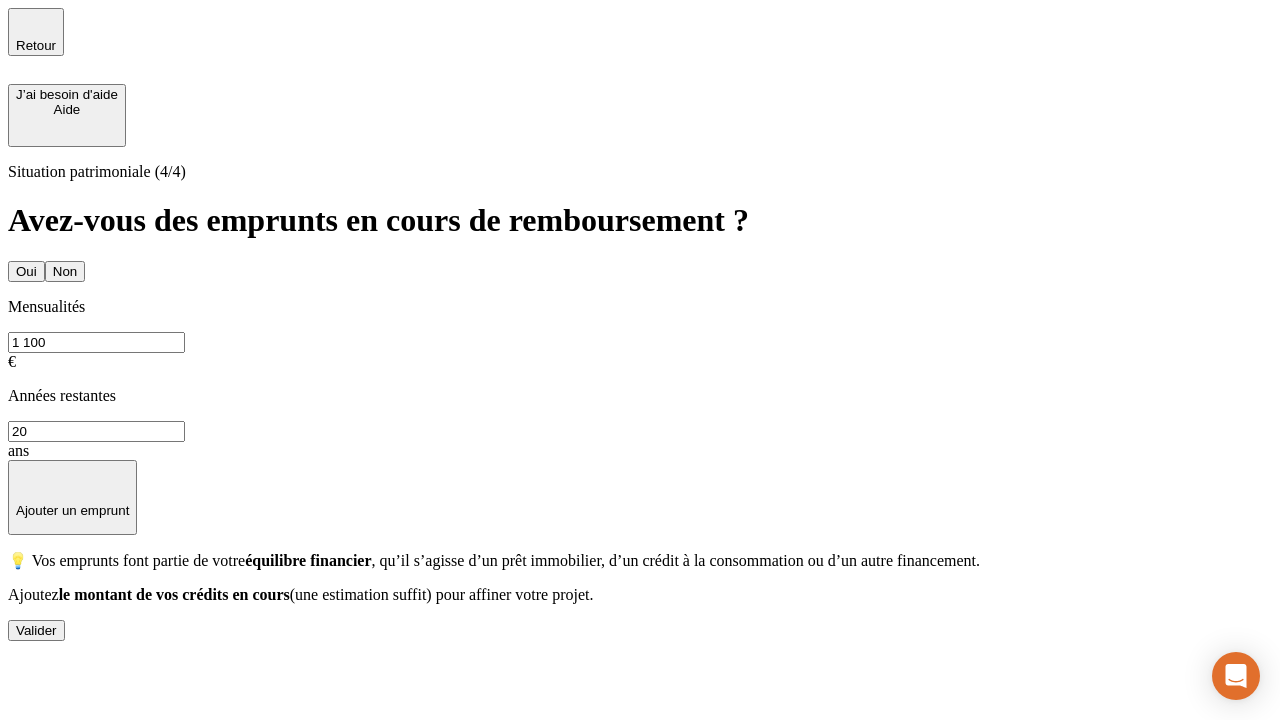 click on "Valider" at bounding box center (36, 630) 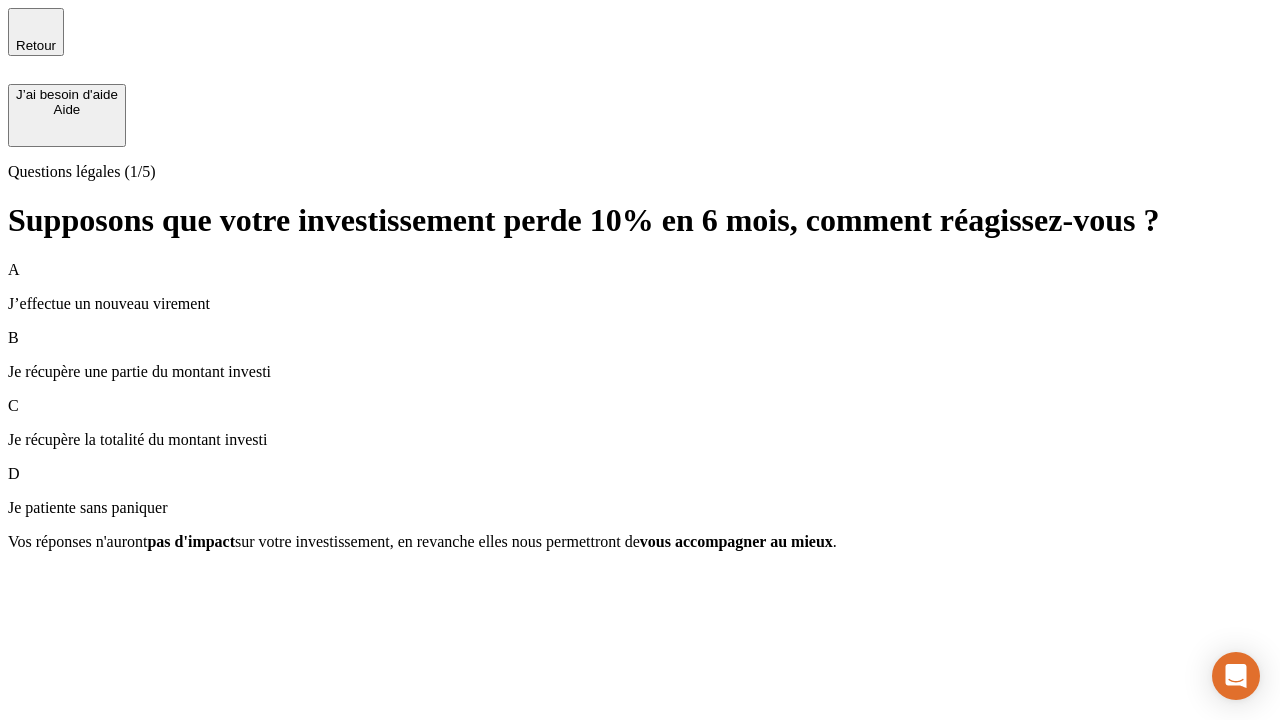click on "Je récupère une partie du montant investi" at bounding box center (640, 372) 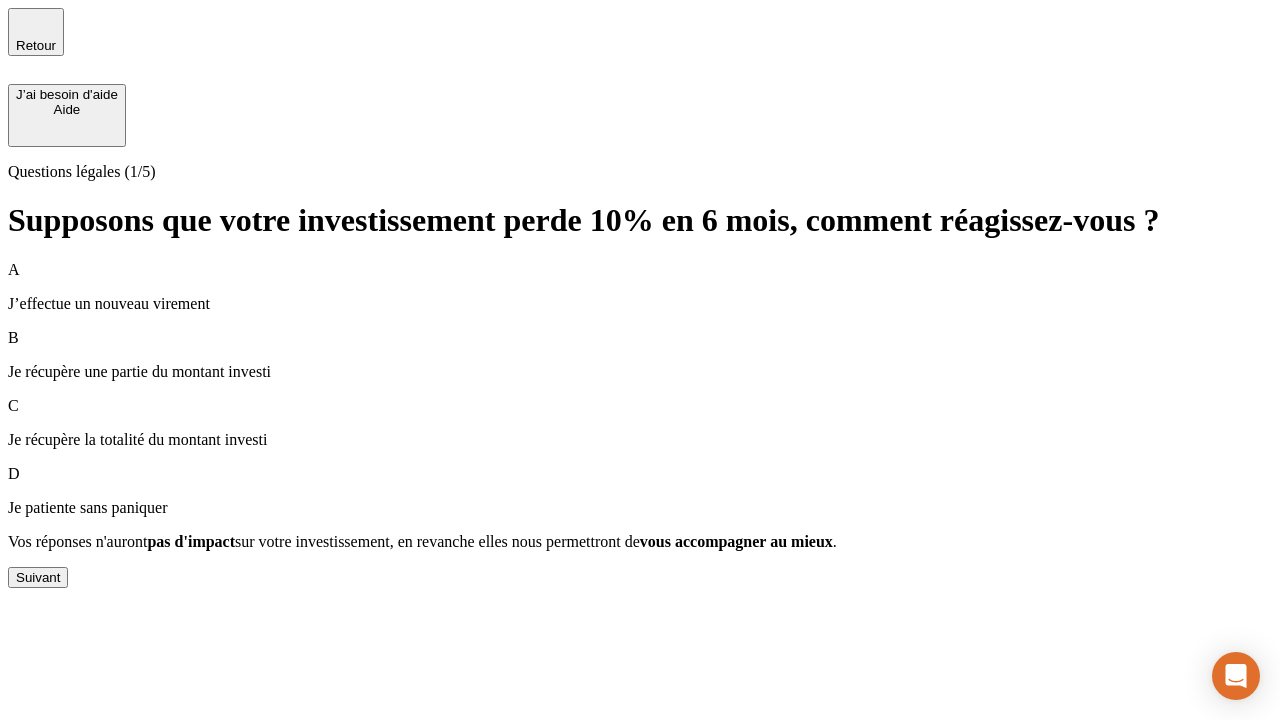 click on "Suivant" at bounding box center (38, 577) 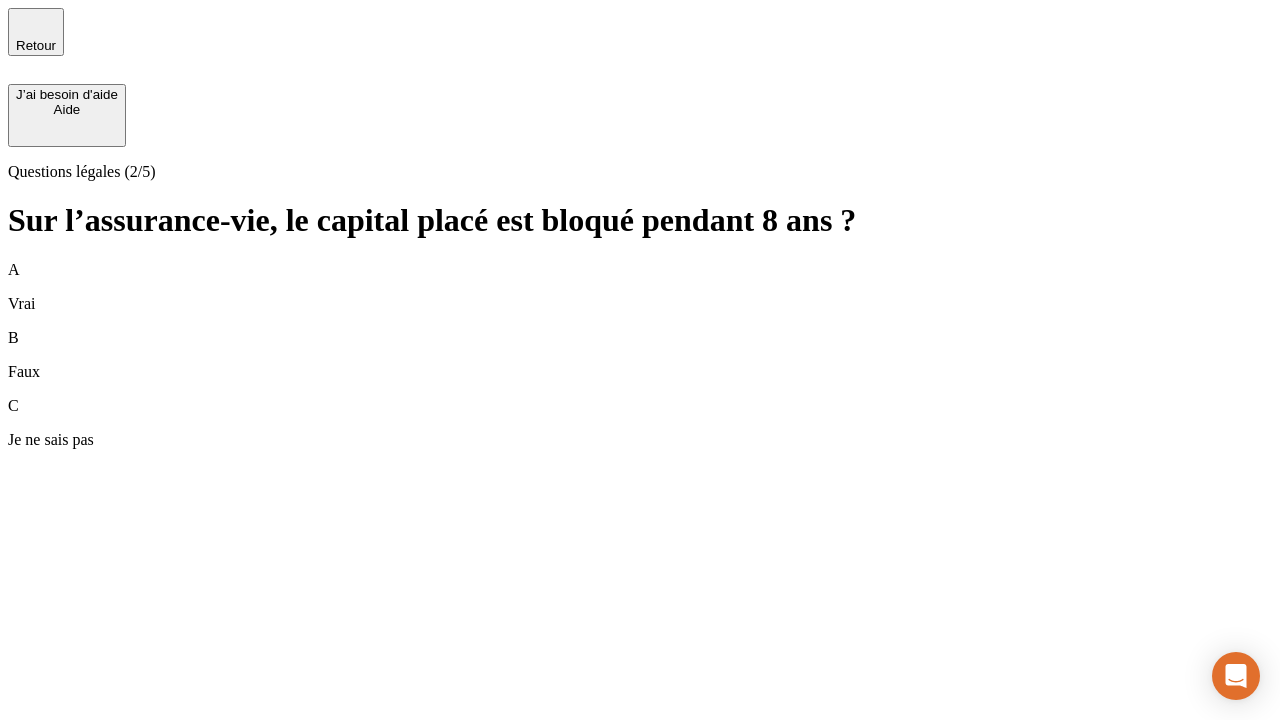 click on "A Vrai" at bounding box center [640, 287] 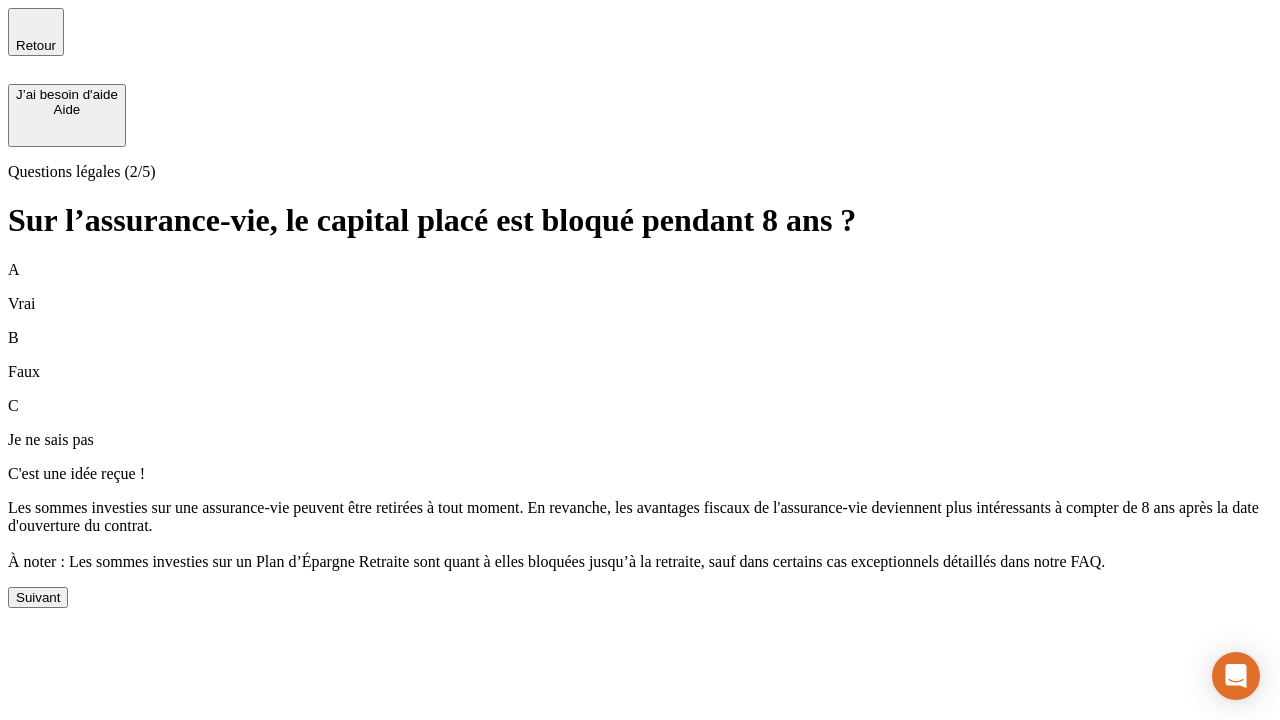 click on "Suivant" at bounding box center [38, 597] 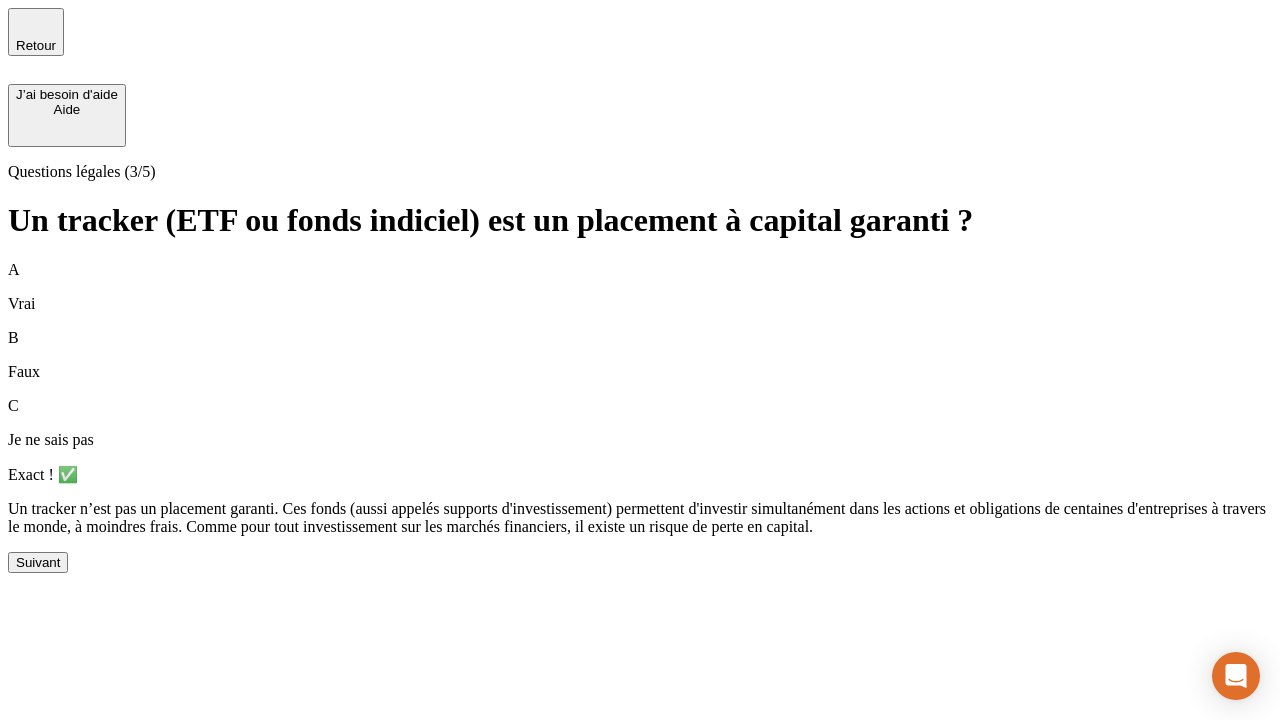 click on "Suivant" at bounding box center [38, 562] 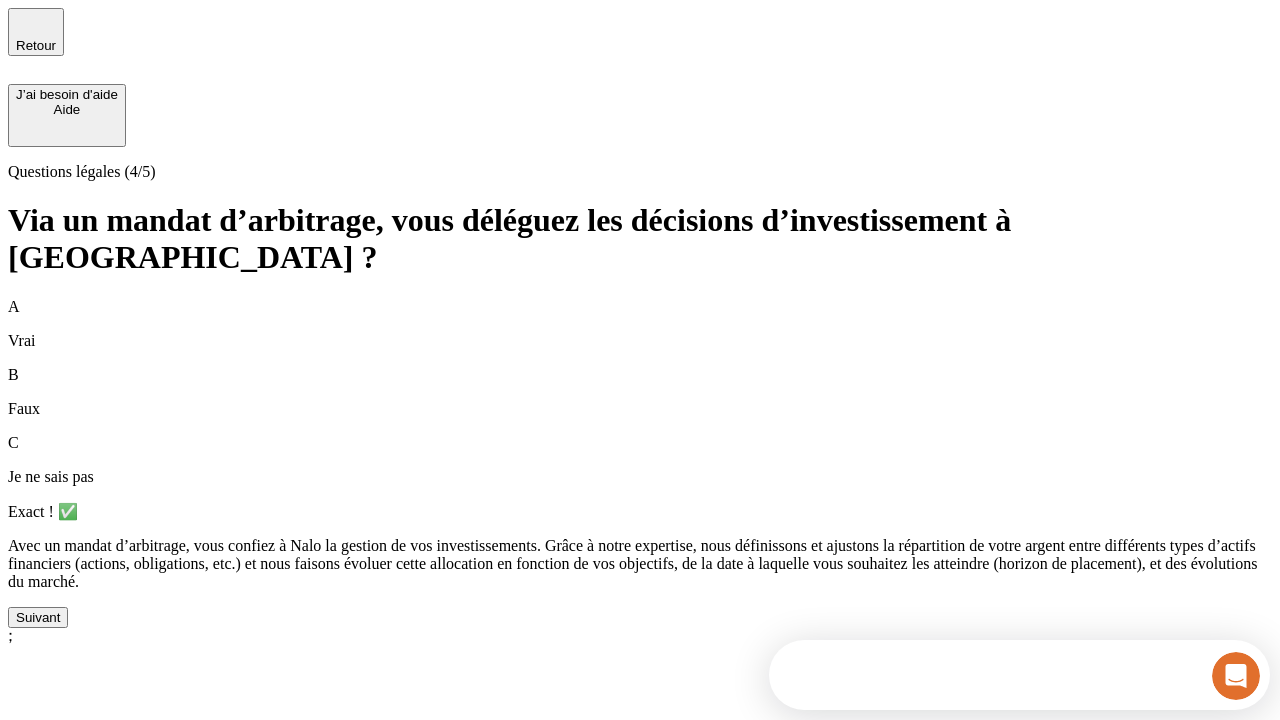 click on "Suivant" at bounding box center [38, 617] 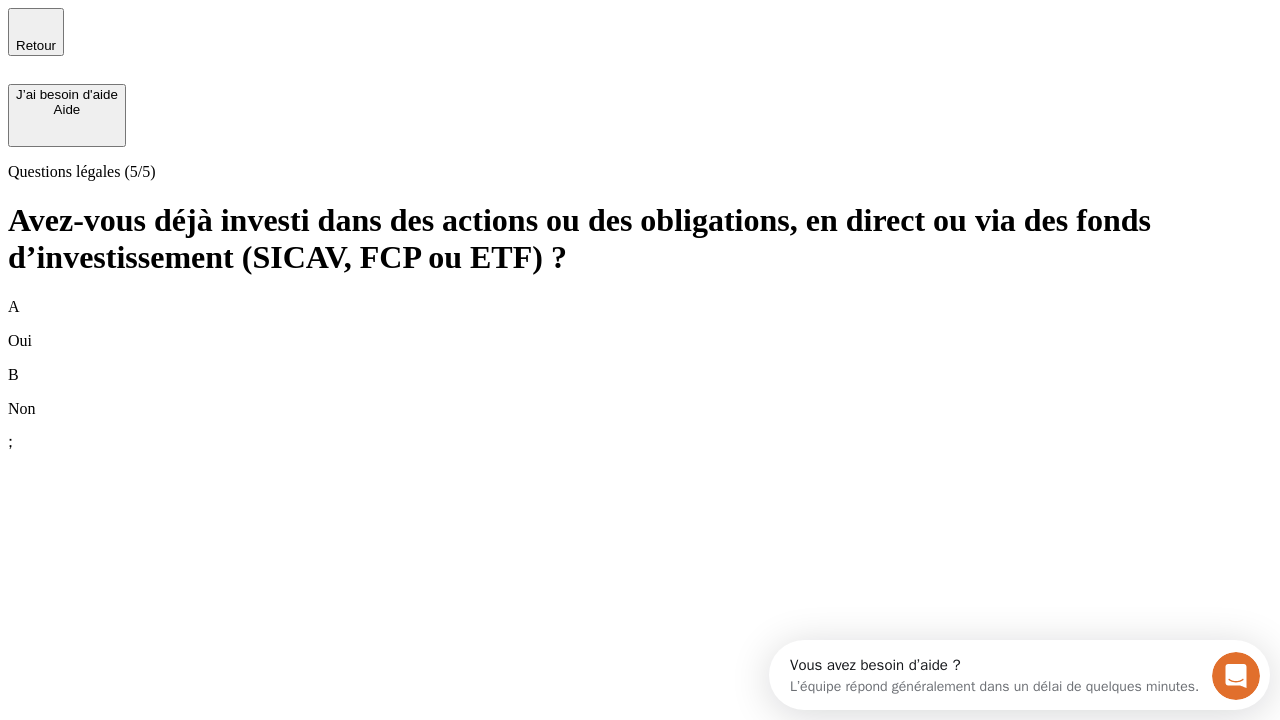 click on "B Non" at bounding box center (640, 392) 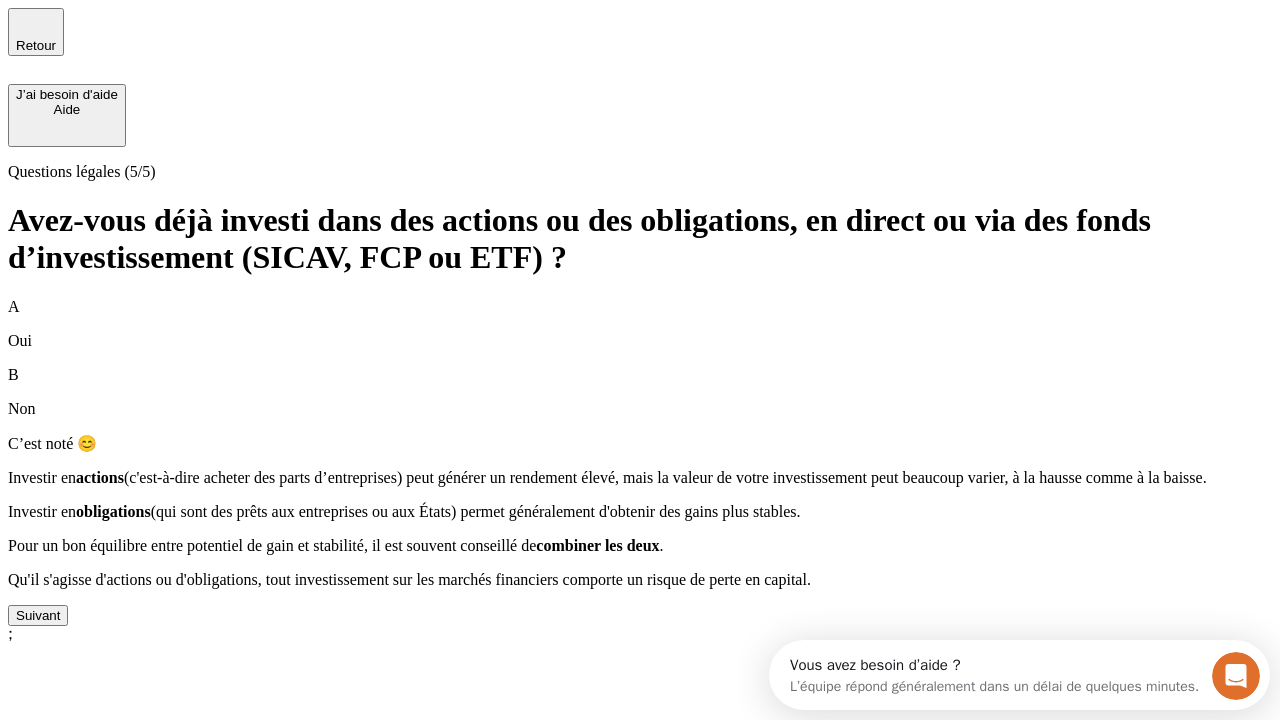 click on "Suivant" at bounding box center [38, 615] 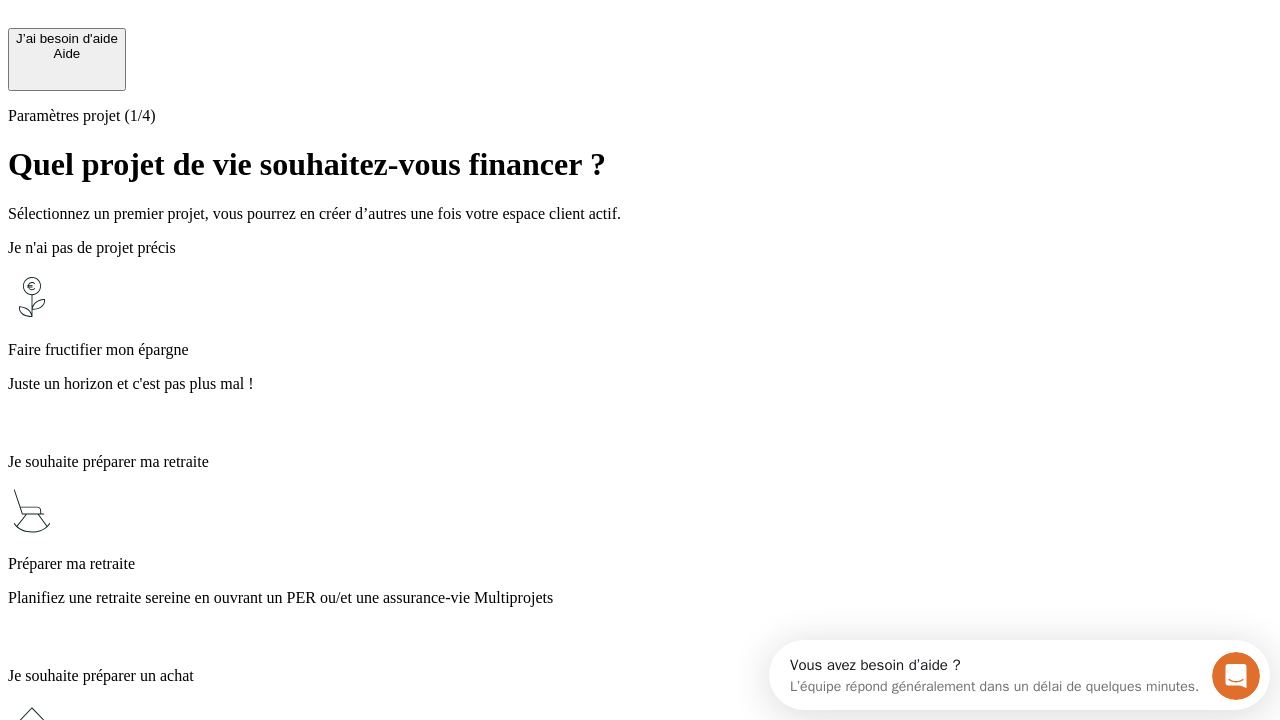 click on "Juste un horizon et c'est pas plus mal !" at bounding box center [640, 384] 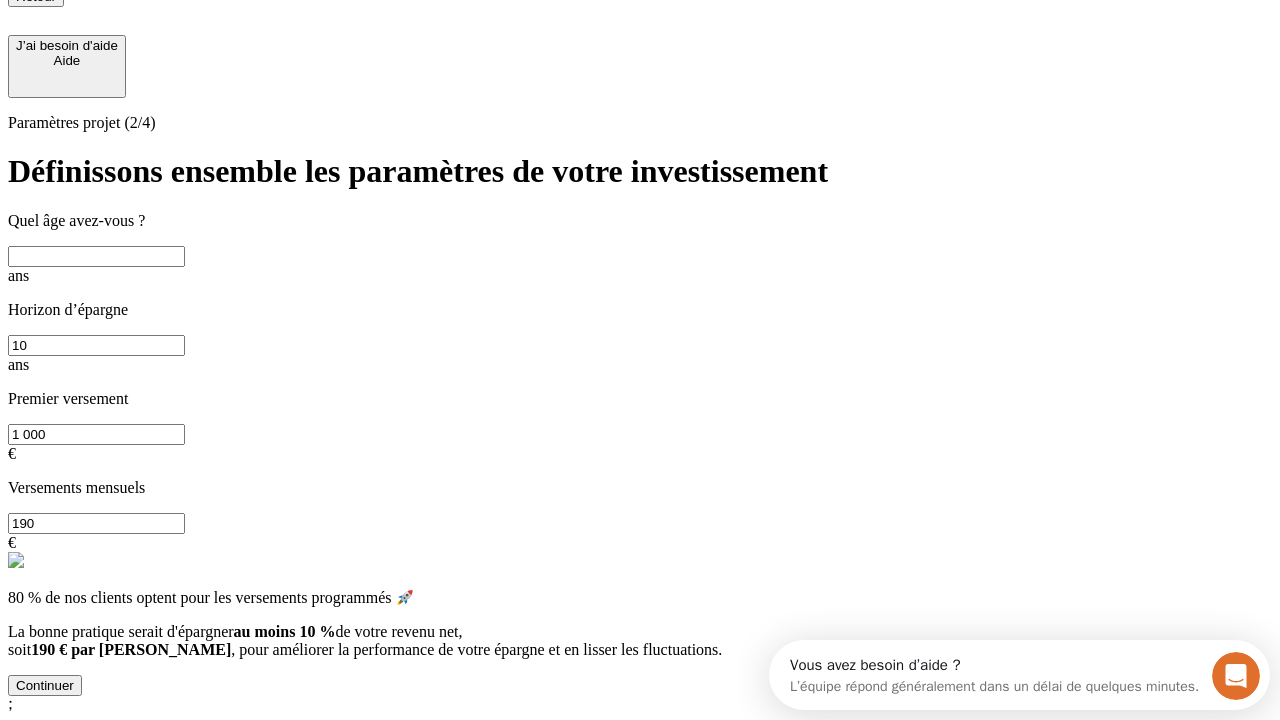 scroll, scrollTop: 22, scrollLeft: 0, axis: vertical 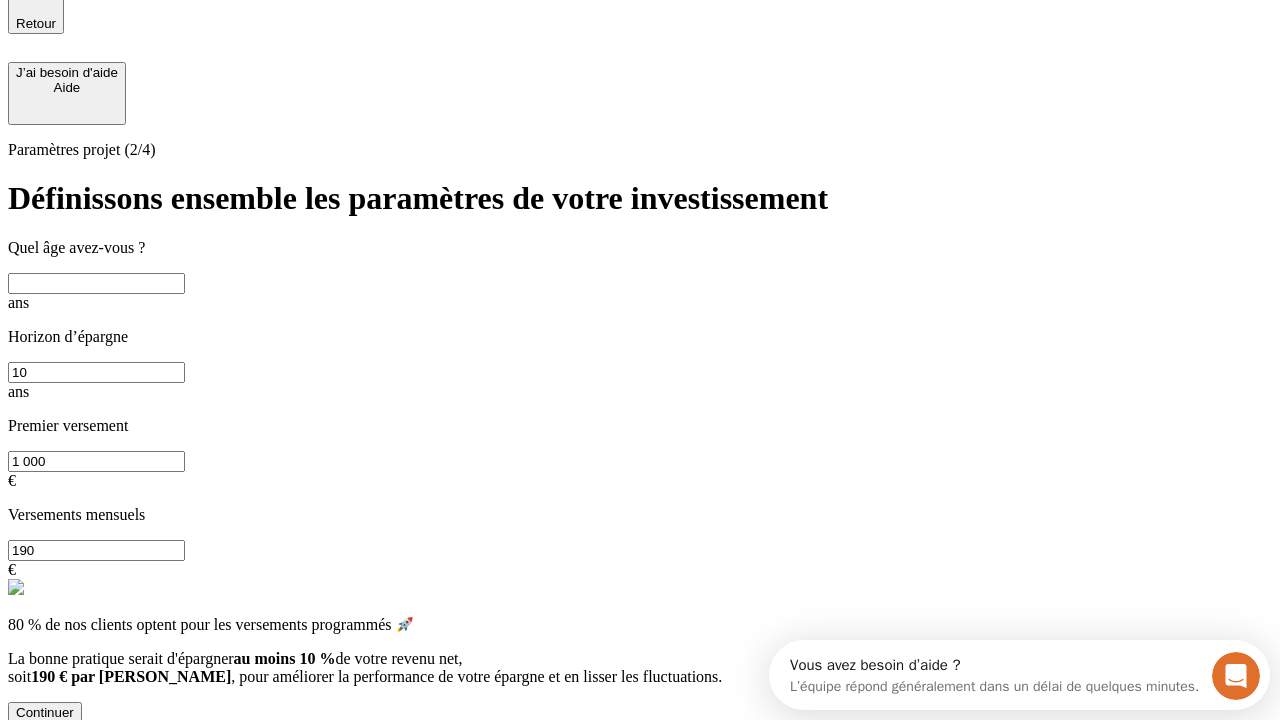 click at bounding box center [96, 283] 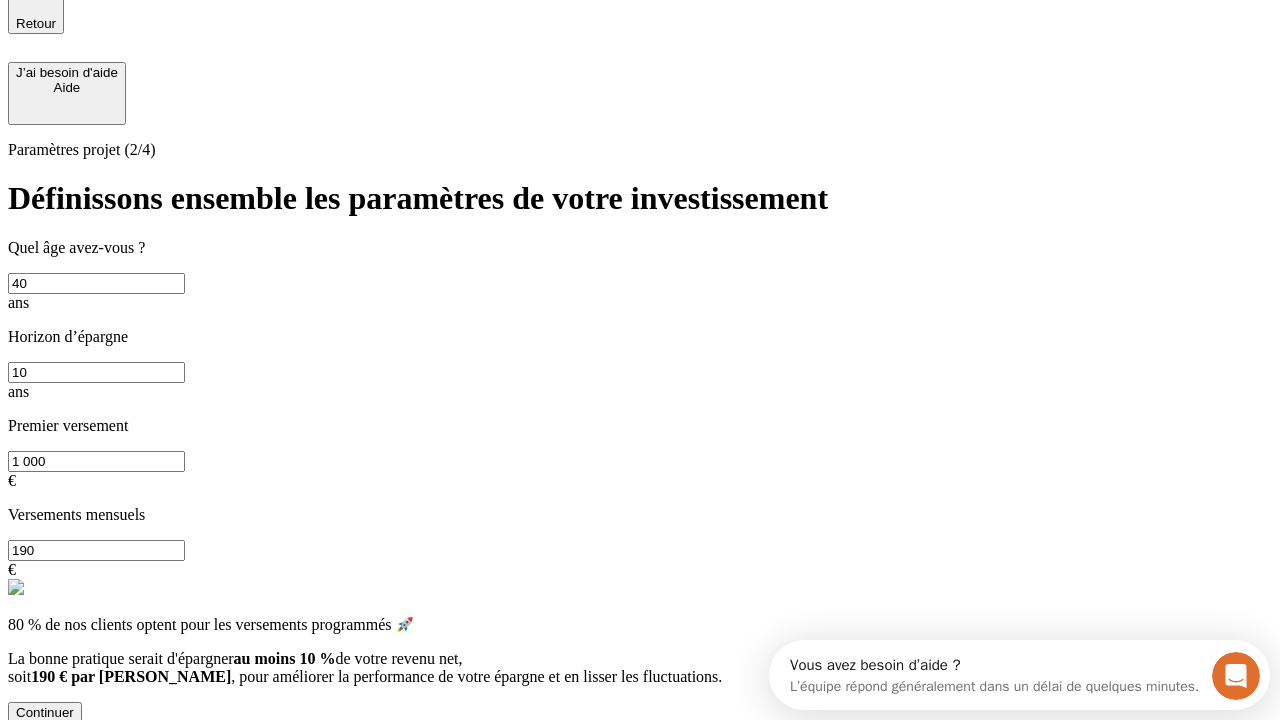 type on "40" 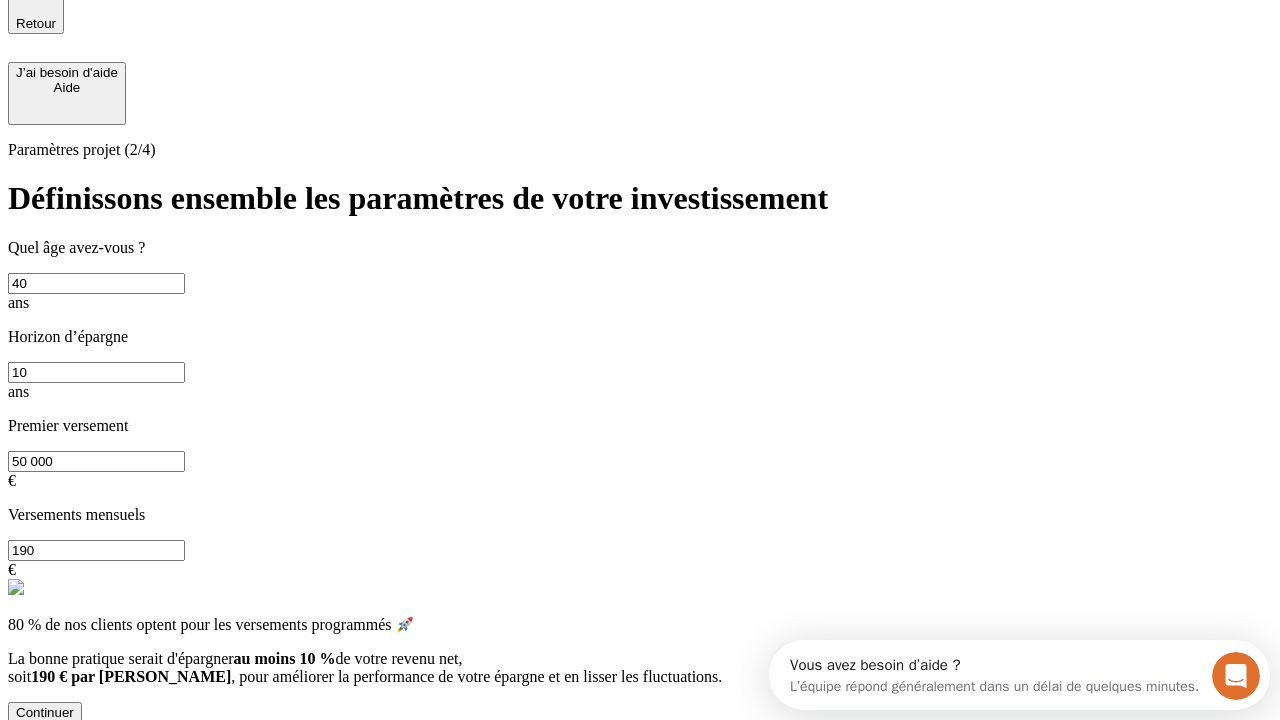 type on "50 000" 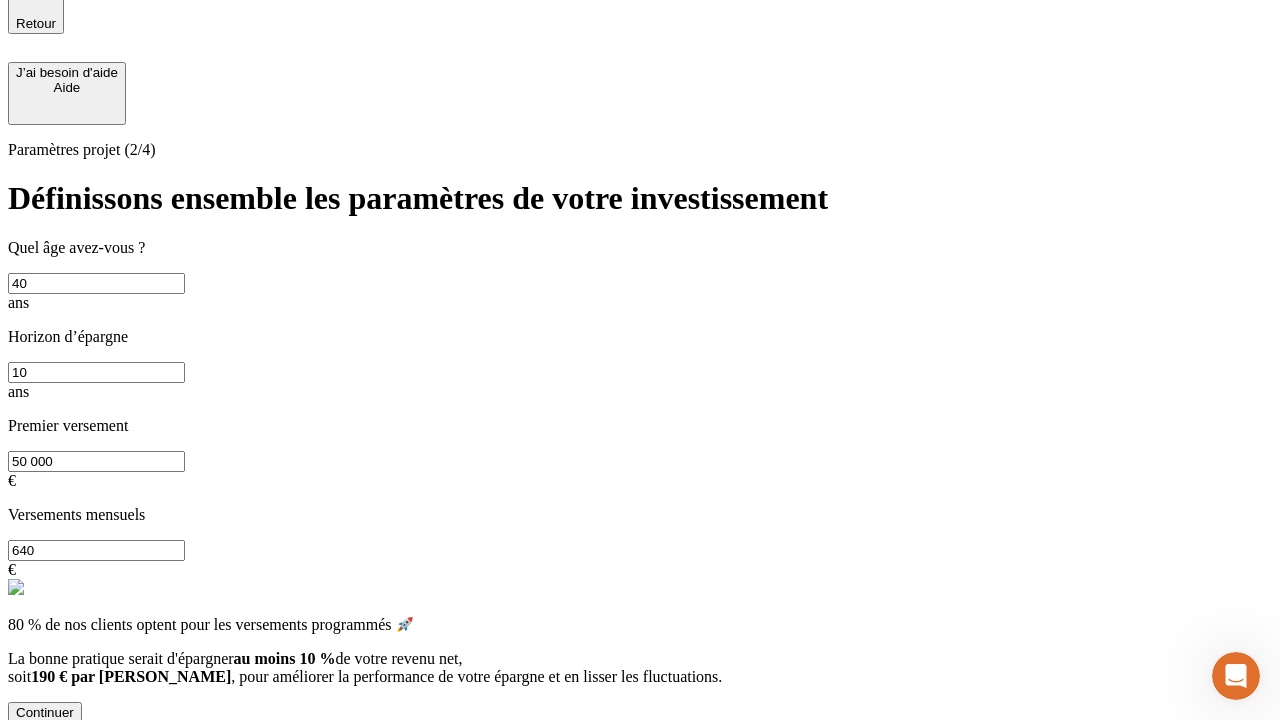 type on "640" 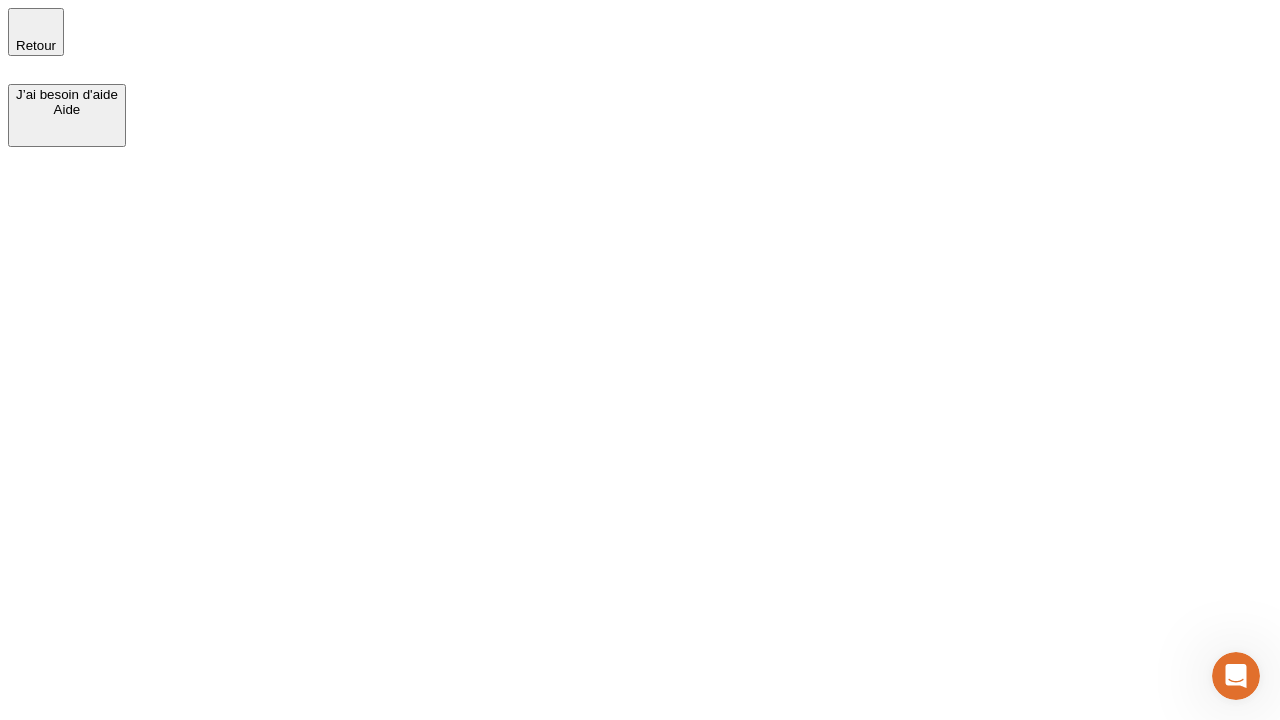 scroll, scrollTop: 0, scrollLeft: 0, axis: both 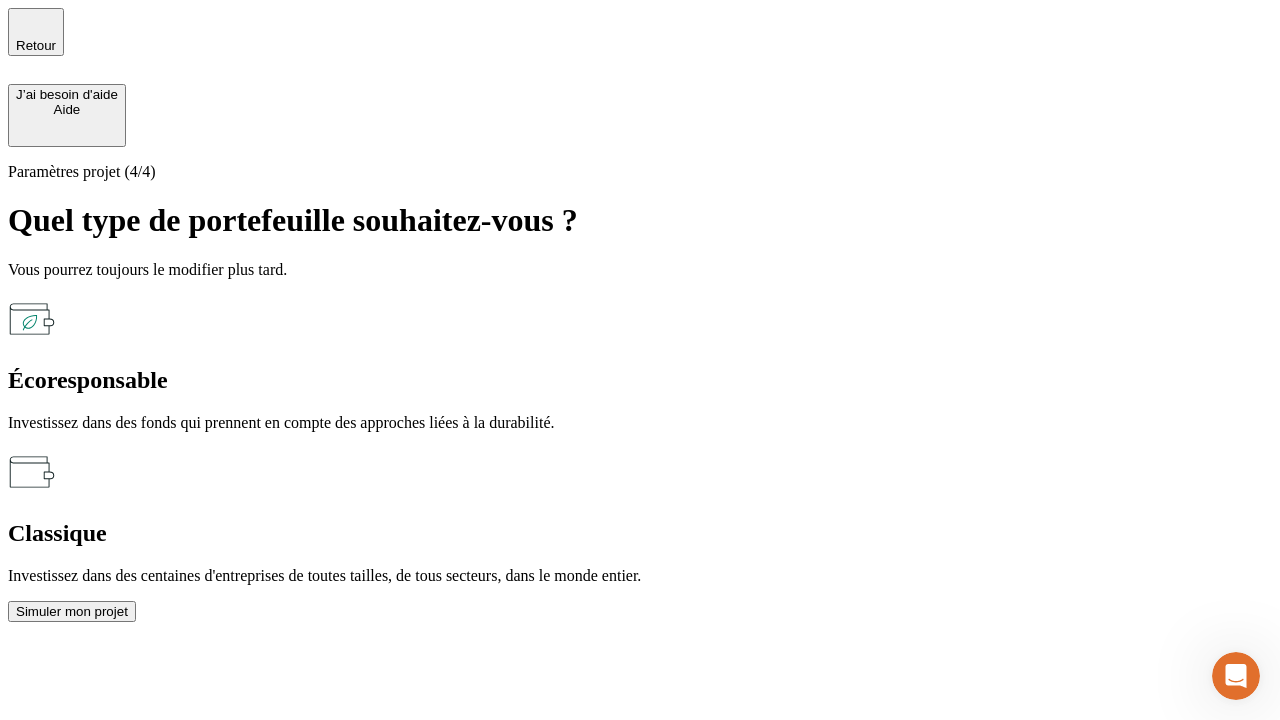 click on "Écoresponsable" at bounding box center [640, 380] 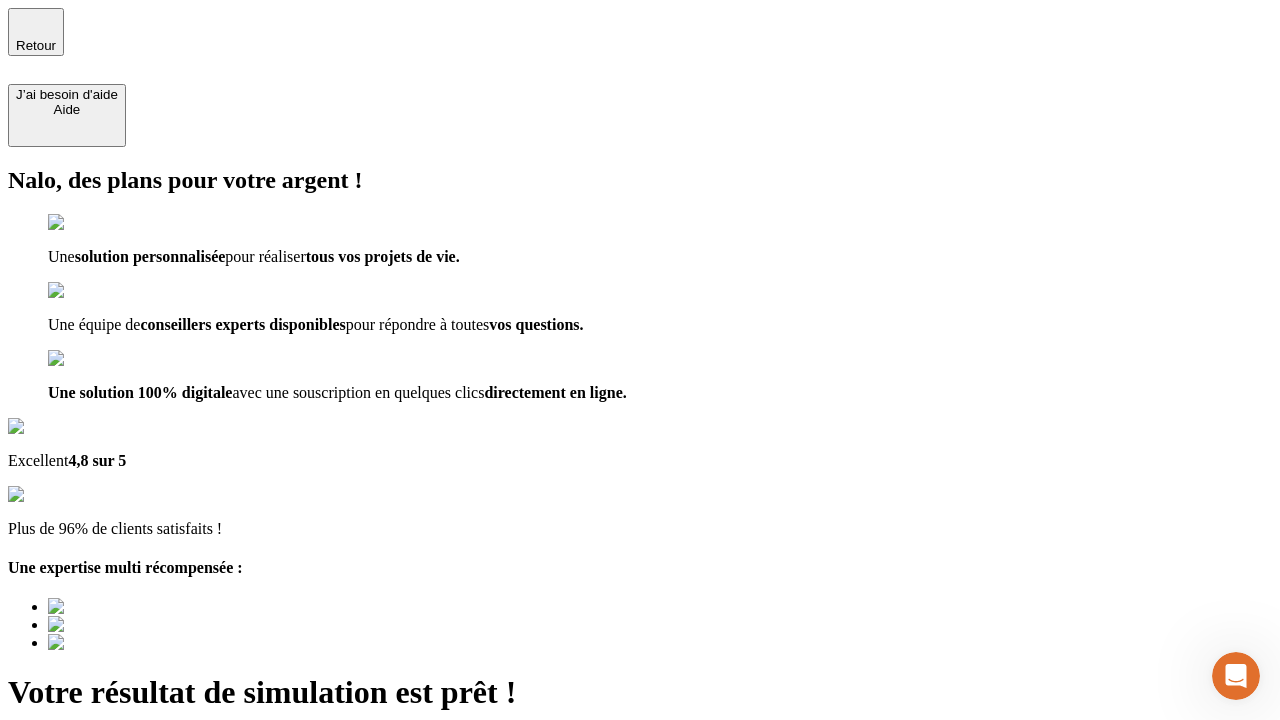 click on "Découvrir ma simulation" at bounding box center (87, 847) 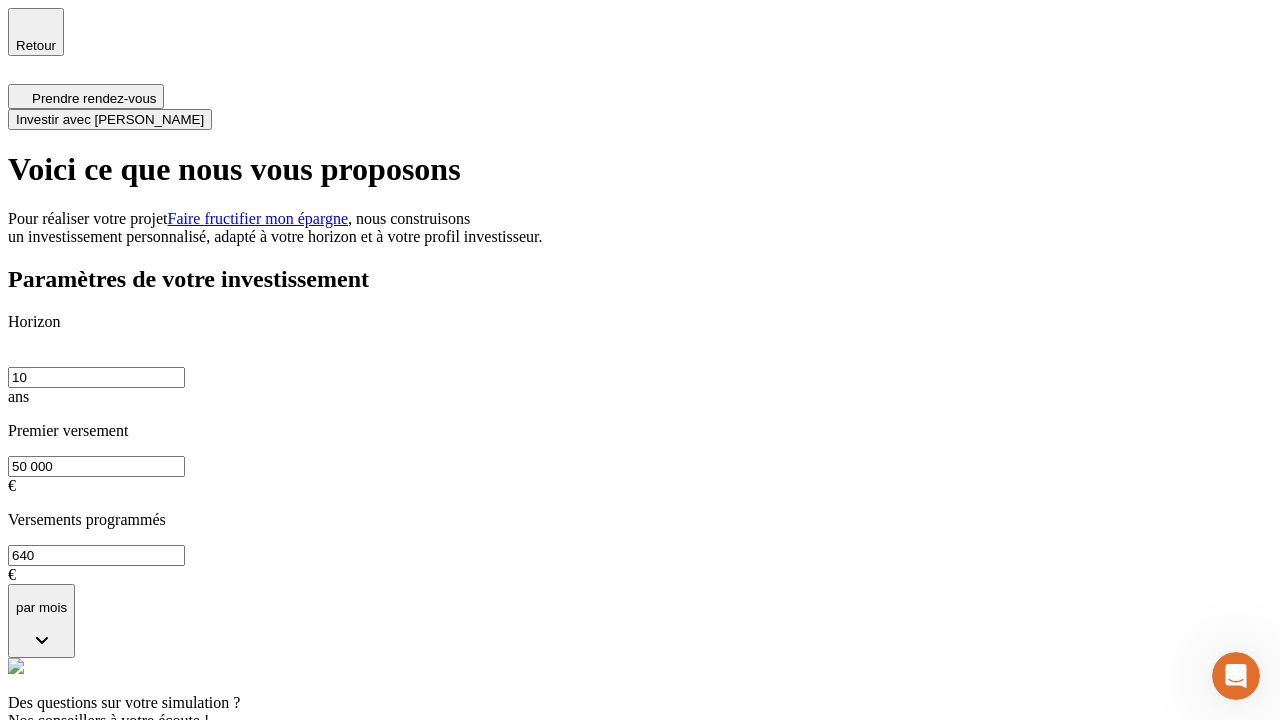 click on "Investir avec [PERSON_NAME]" at bounding box center [110, 119] 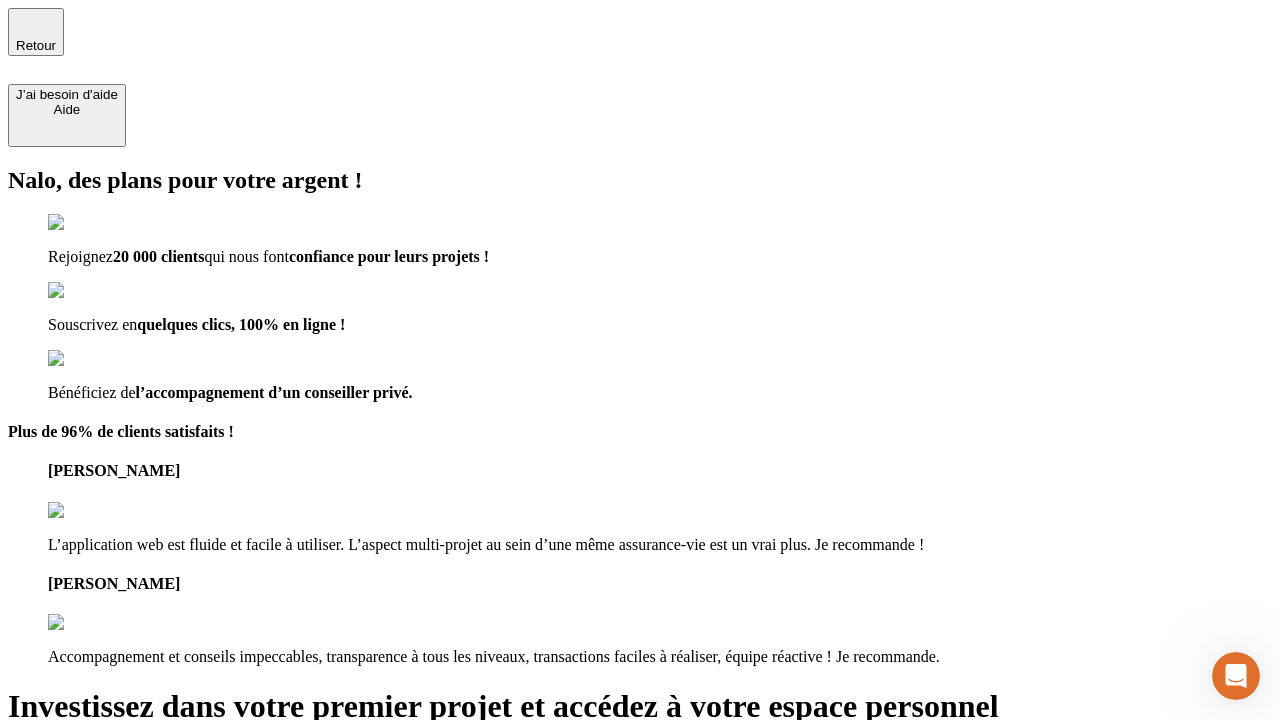 type on "[EMAIL_ADDRESS][DOMAIN_NAME]" 